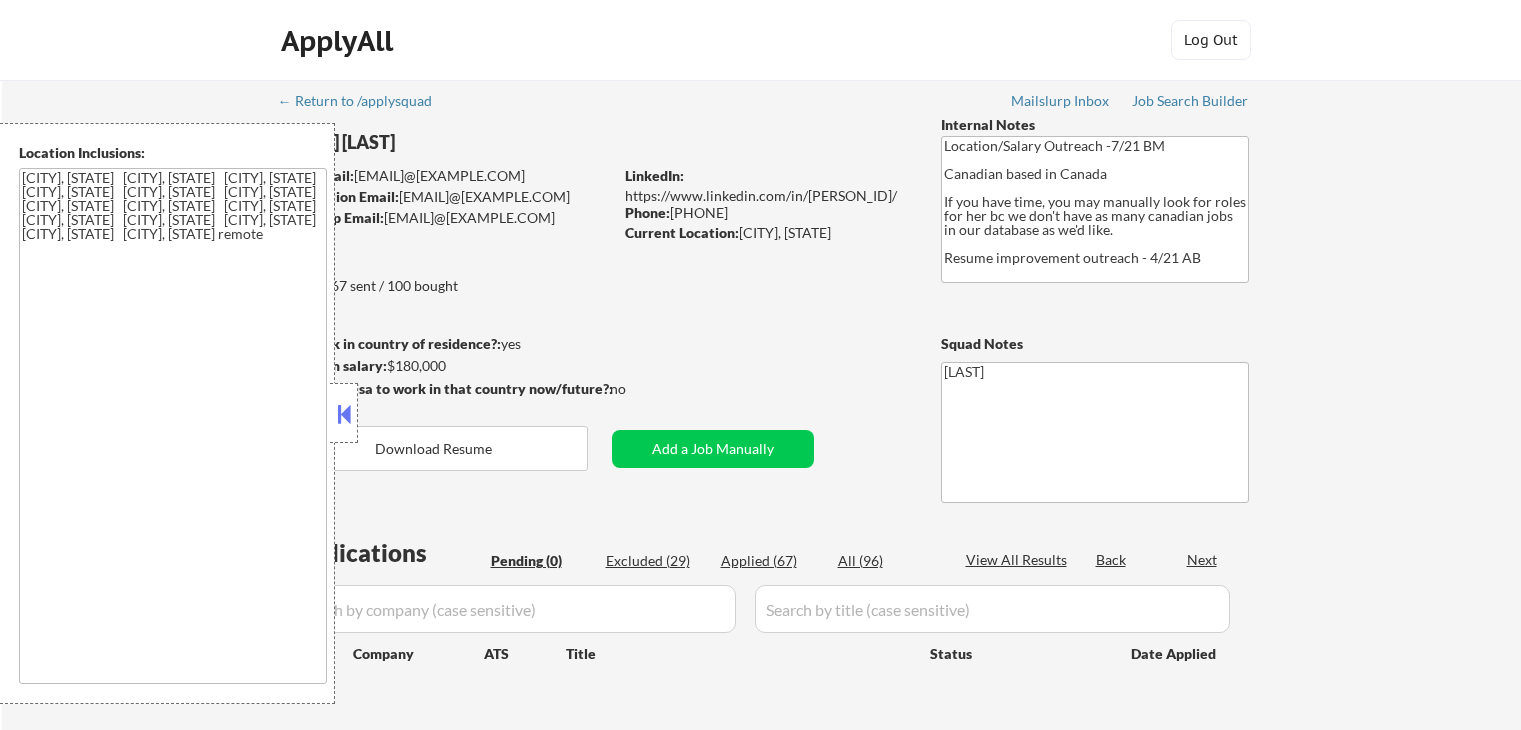 scroll, scrollTop: 0, scrollLeft: 0, axis: both 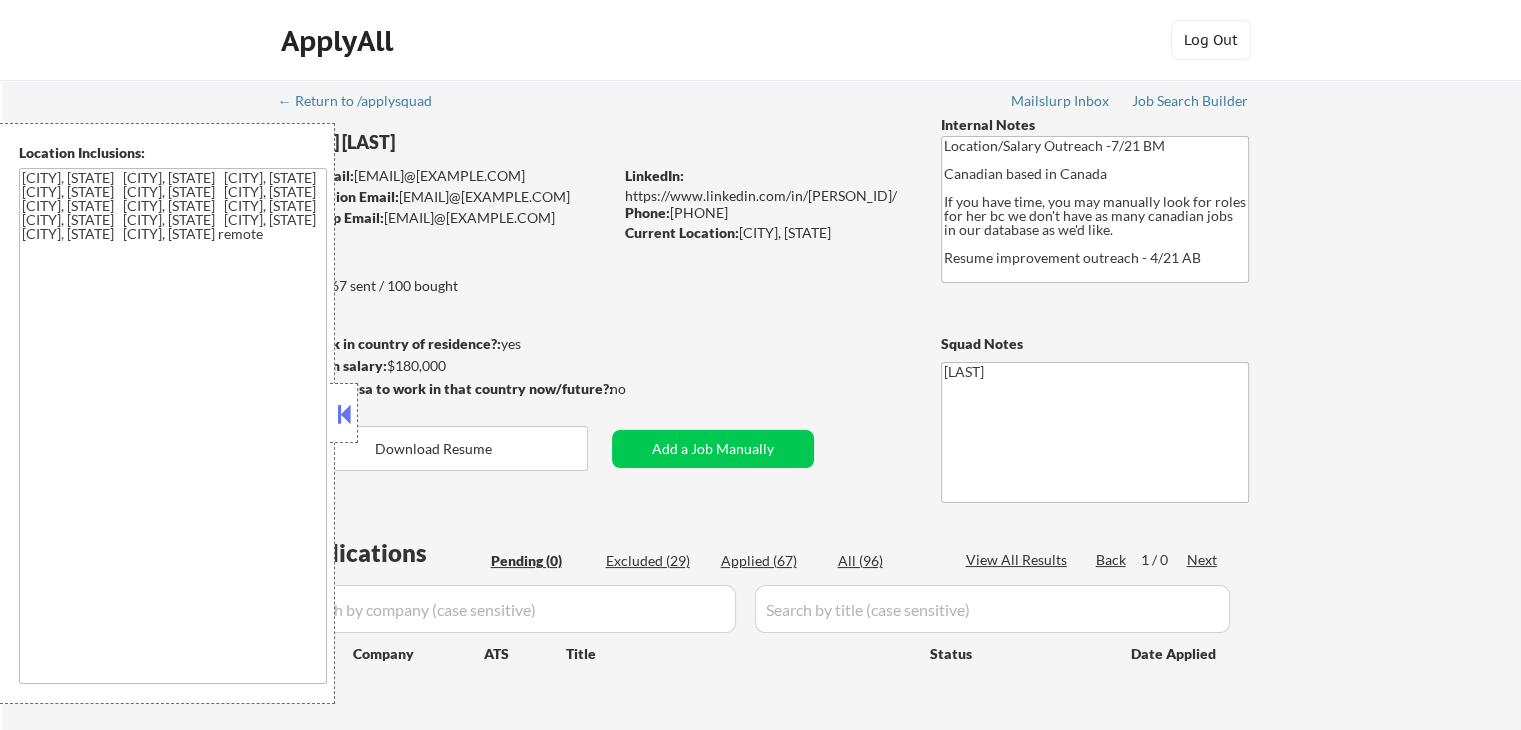 click at bounding box center (344, 414) 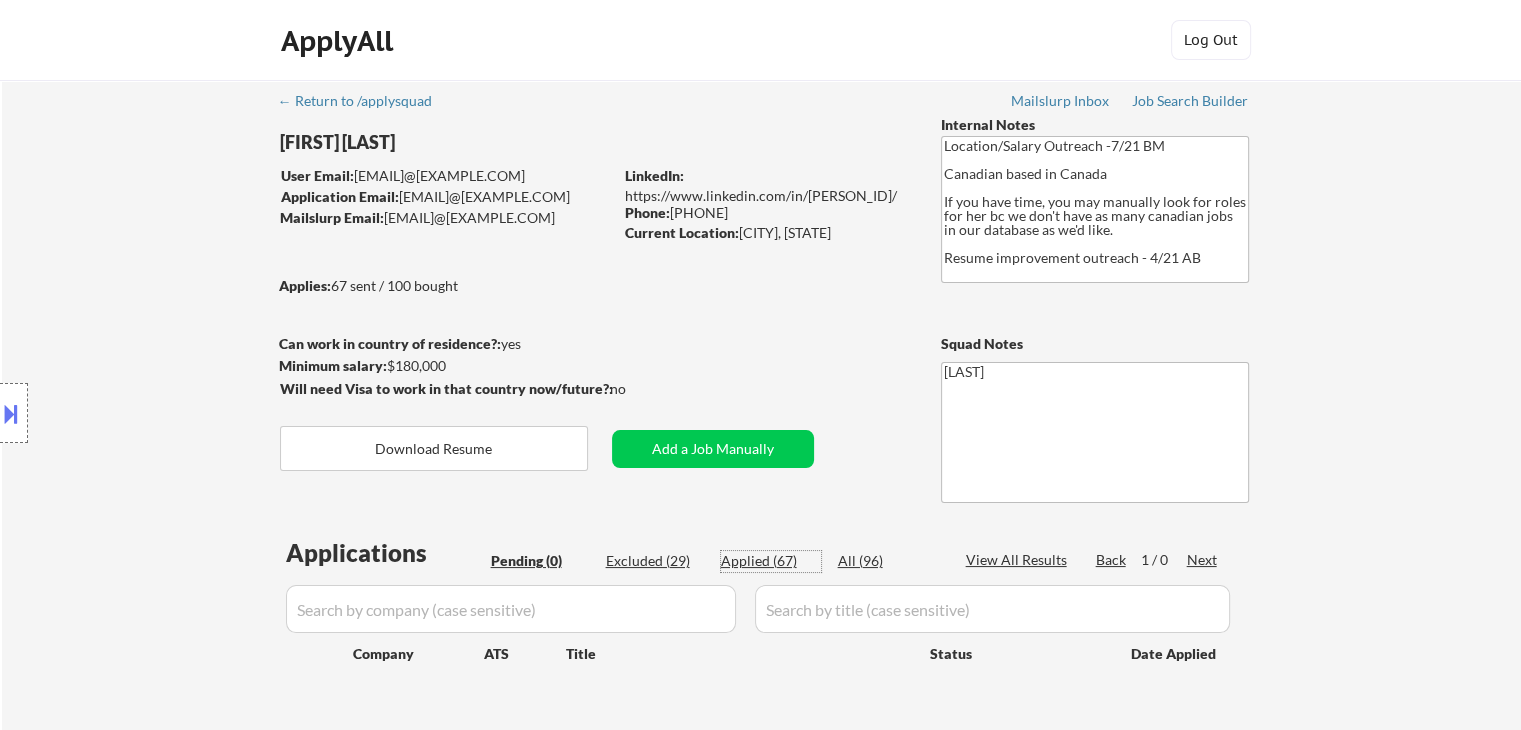 click on "Applied (67)" at bounding box center (771, 561) 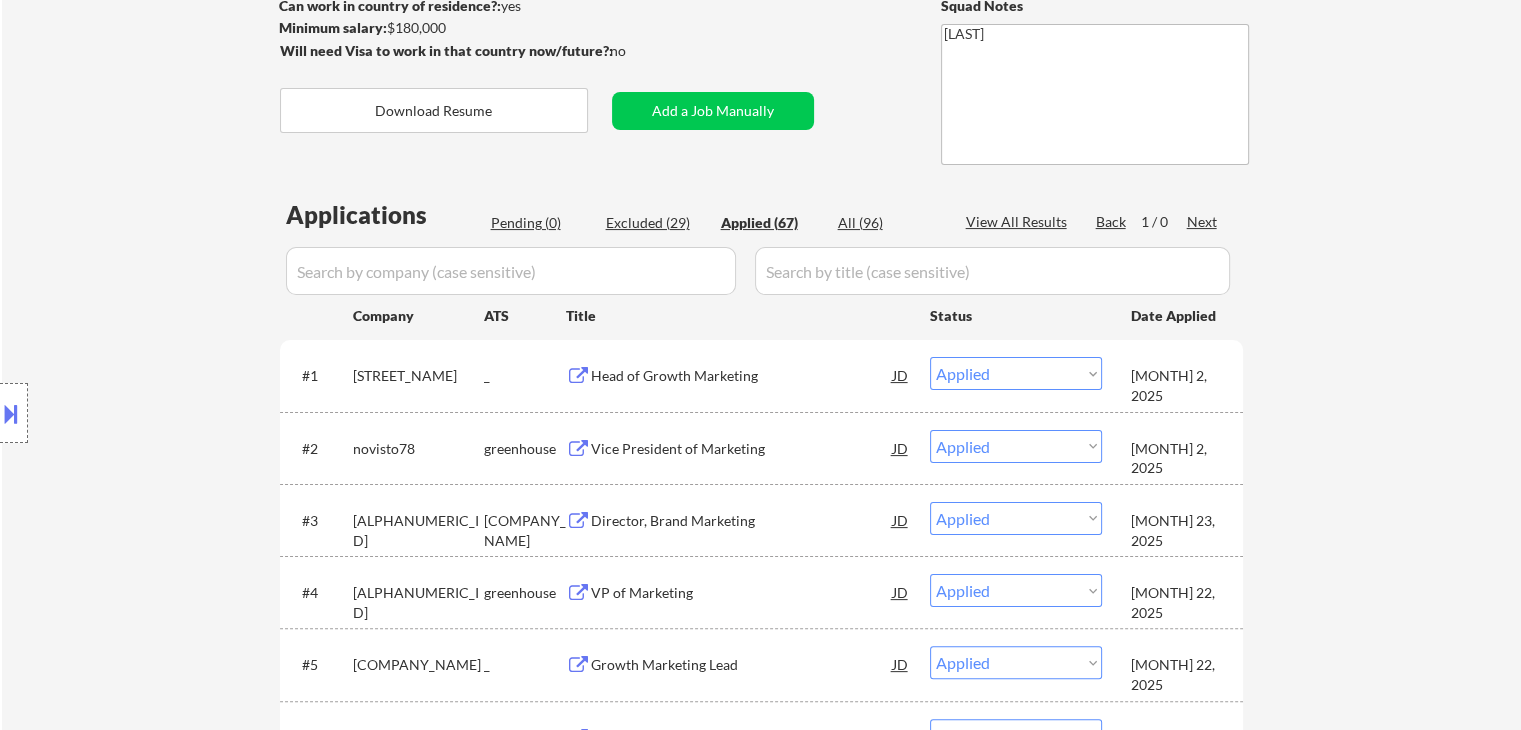 scroll, scrollTop: 400, scrollLeft: 0, axis: vertical 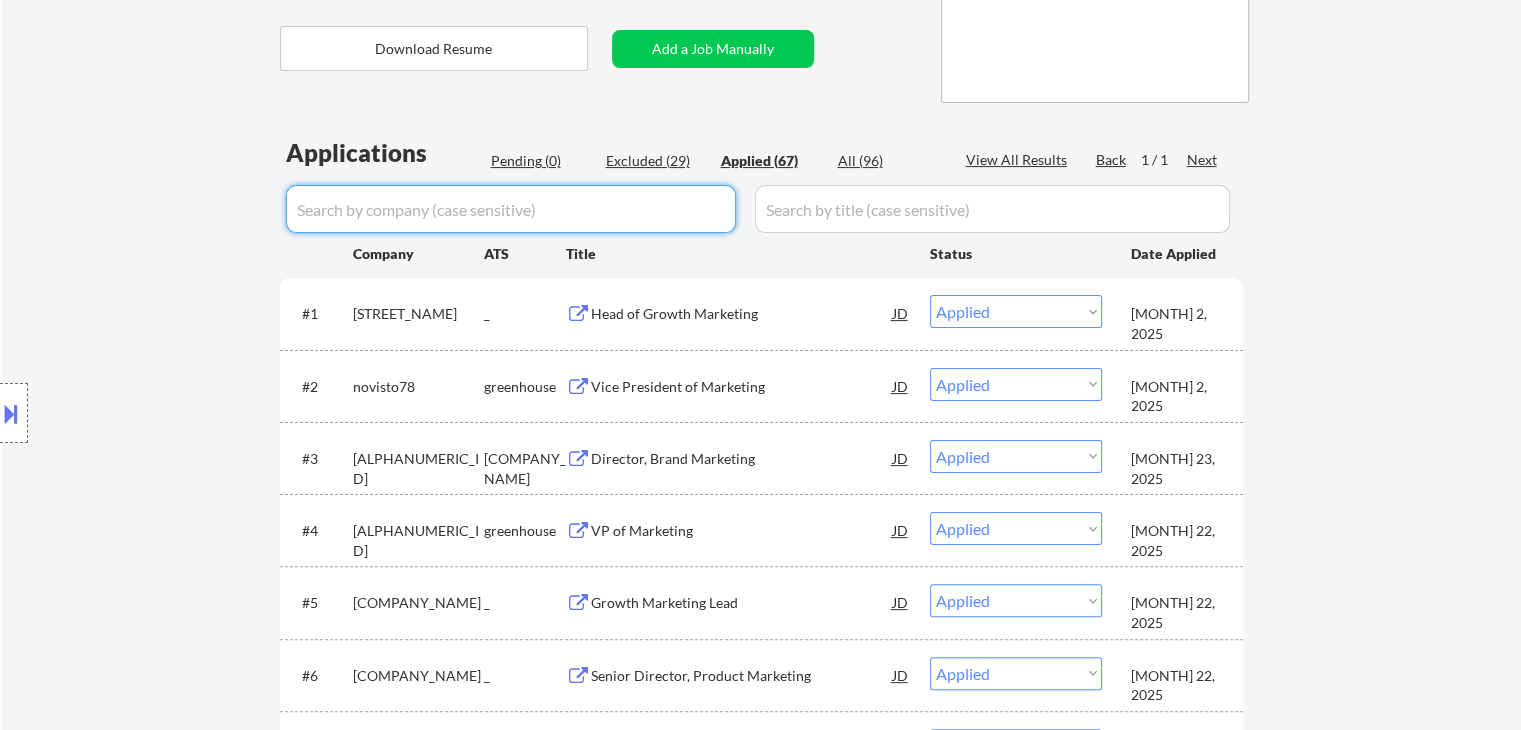 click at bounding box center [511, 209] 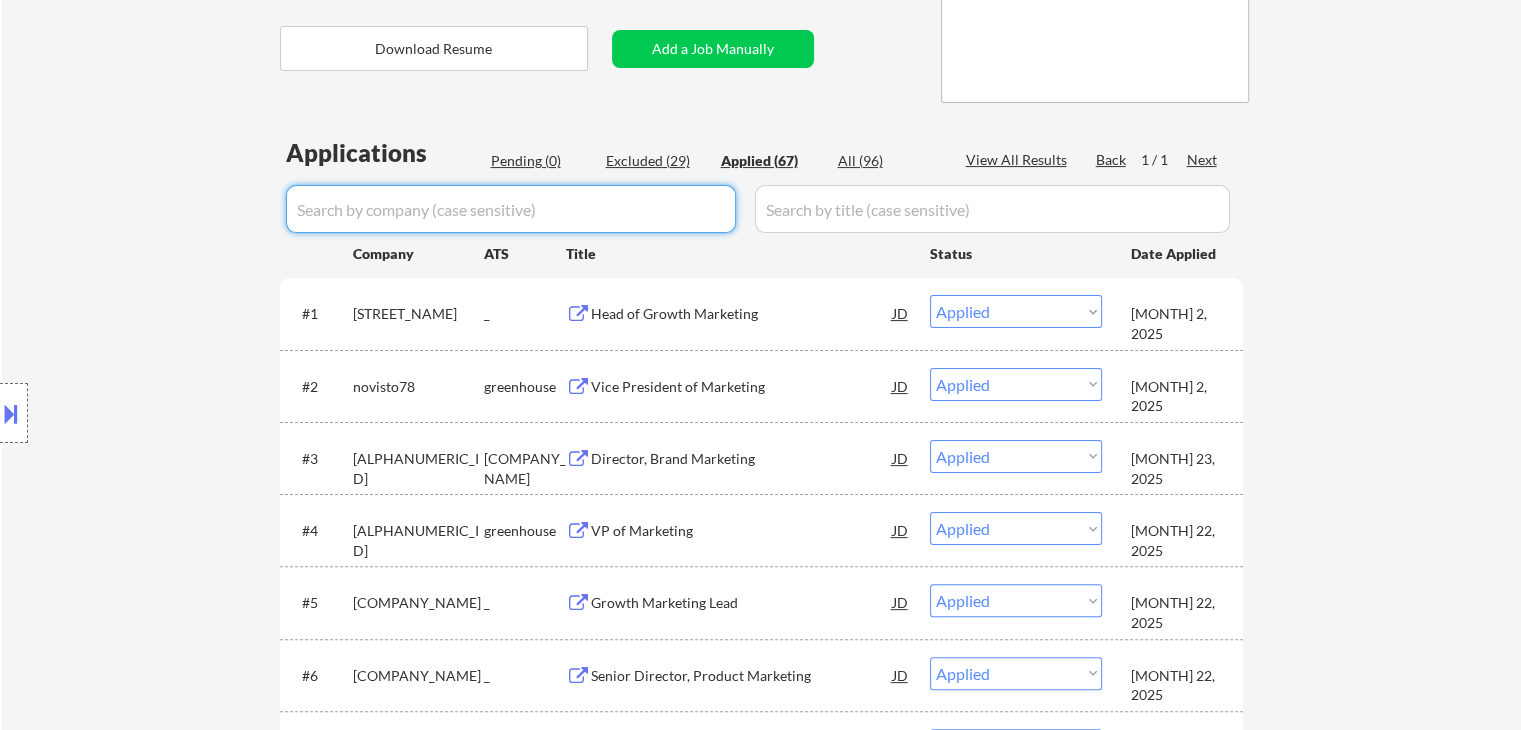 paste on "[ALPHANUMERIC_ID]" 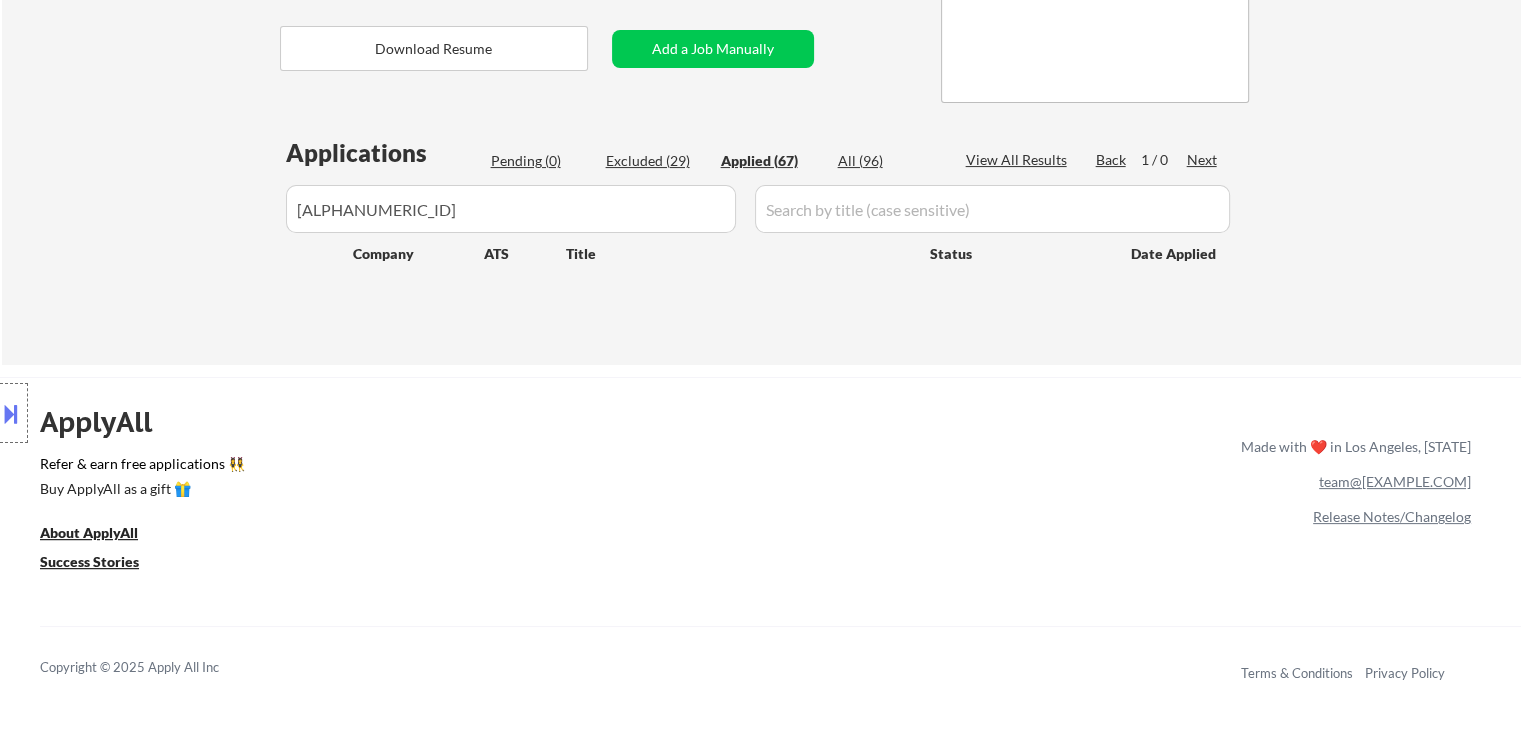 drag, startPoint x: 364, startPoint y: 199, endPoint x: 52, endPoint y: 177, distance: 312.7747 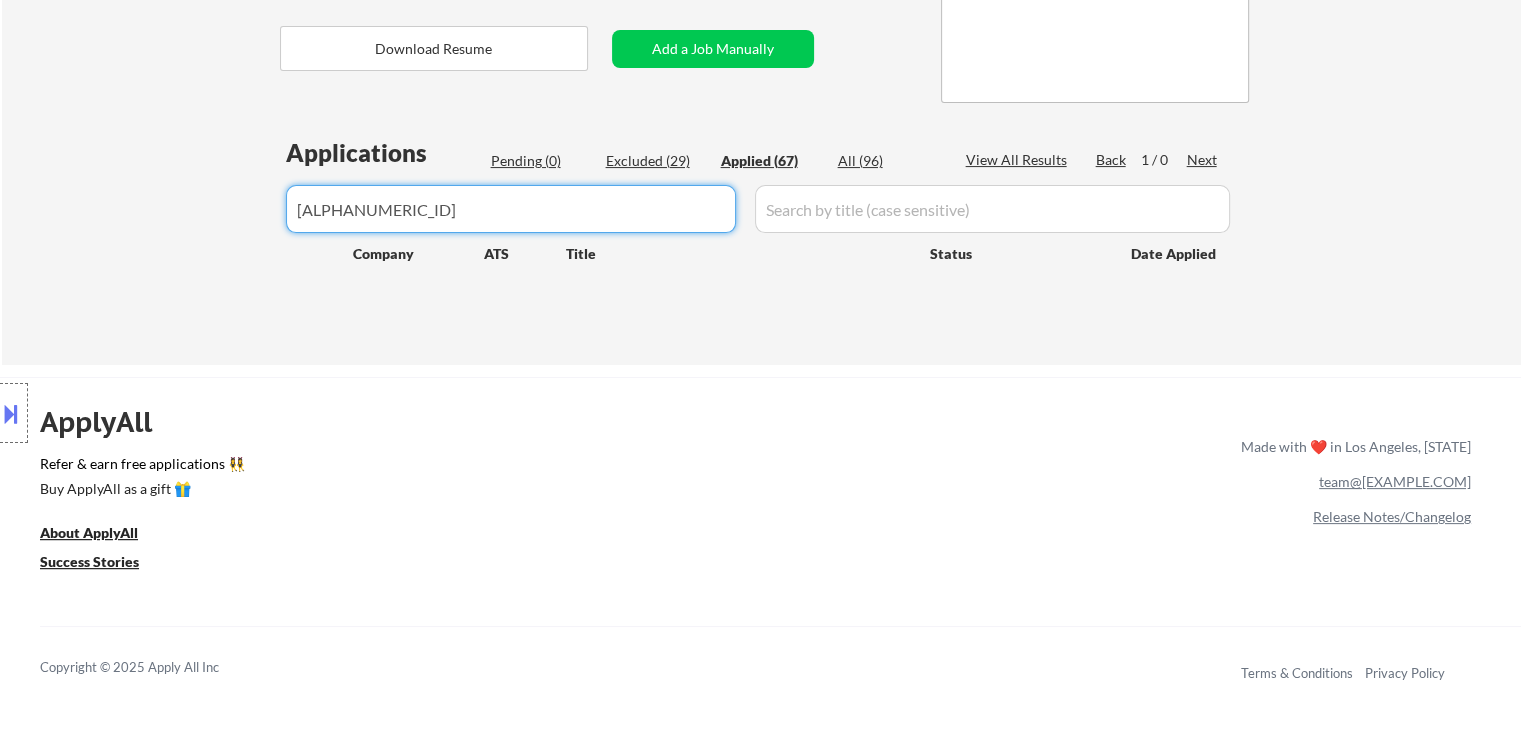 paste on "[COMPANY_NAME]" 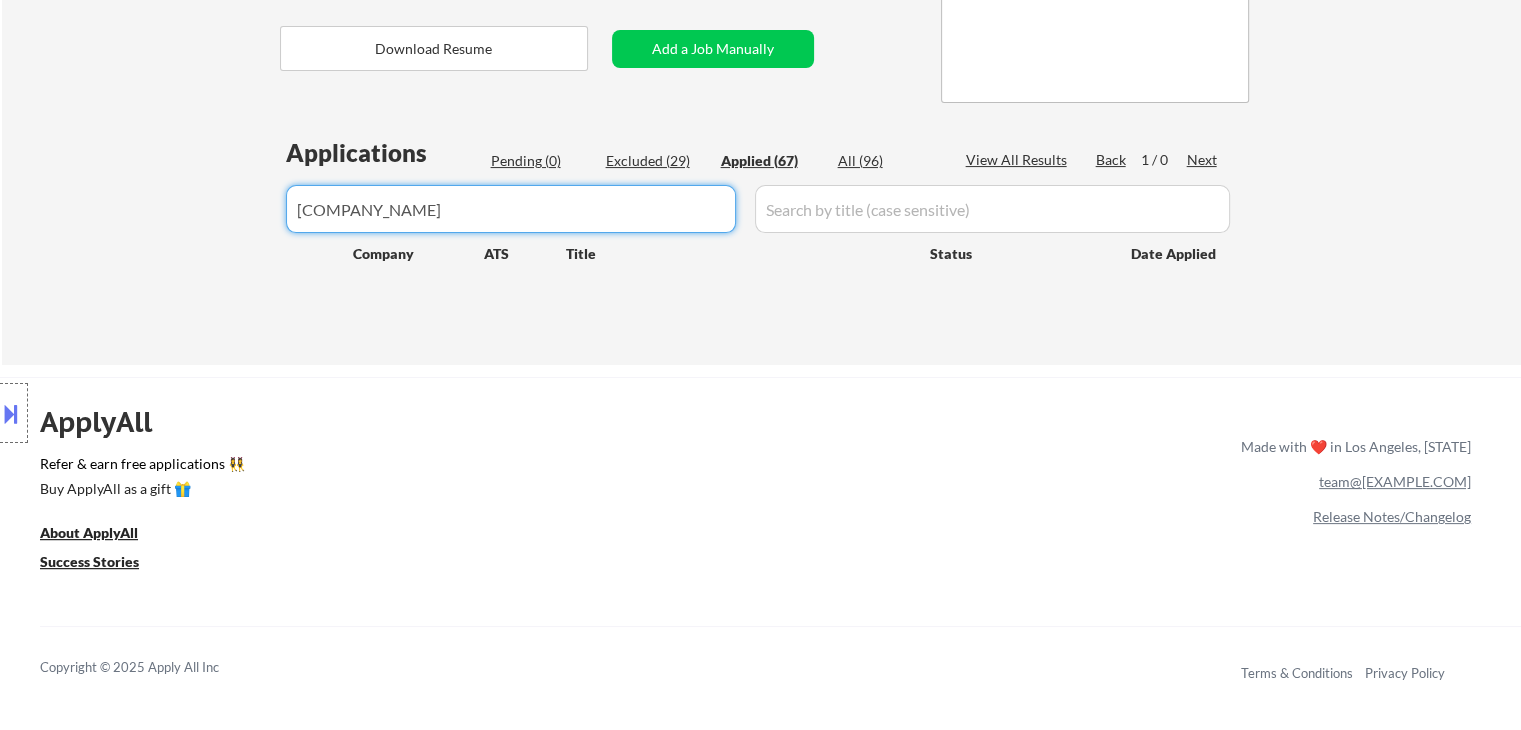 type on "[COMPANY_NAME]" 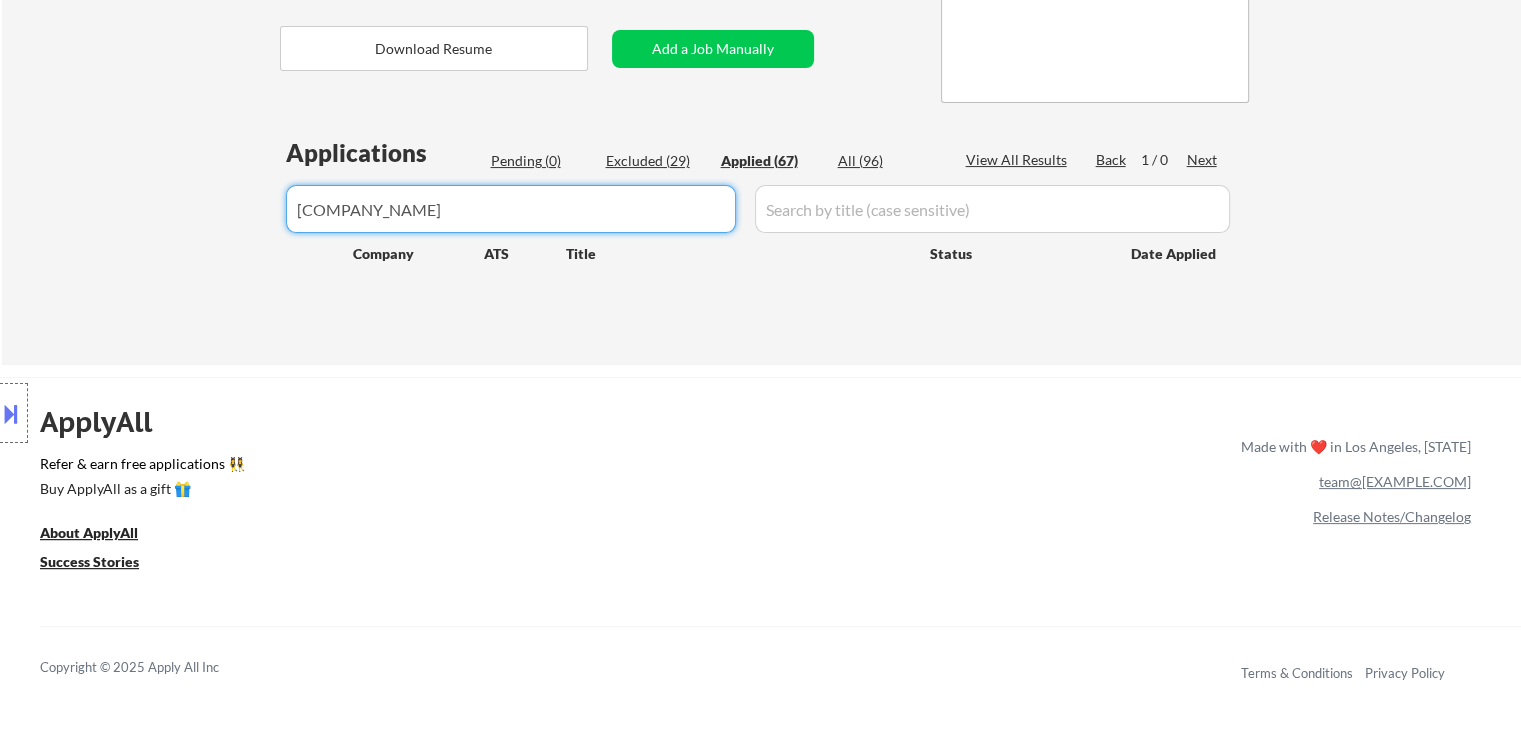 drag, startPoint x: 375, startPoint y: 201, endPoint x: 255, endPoint y: 214, distance: 120.70211 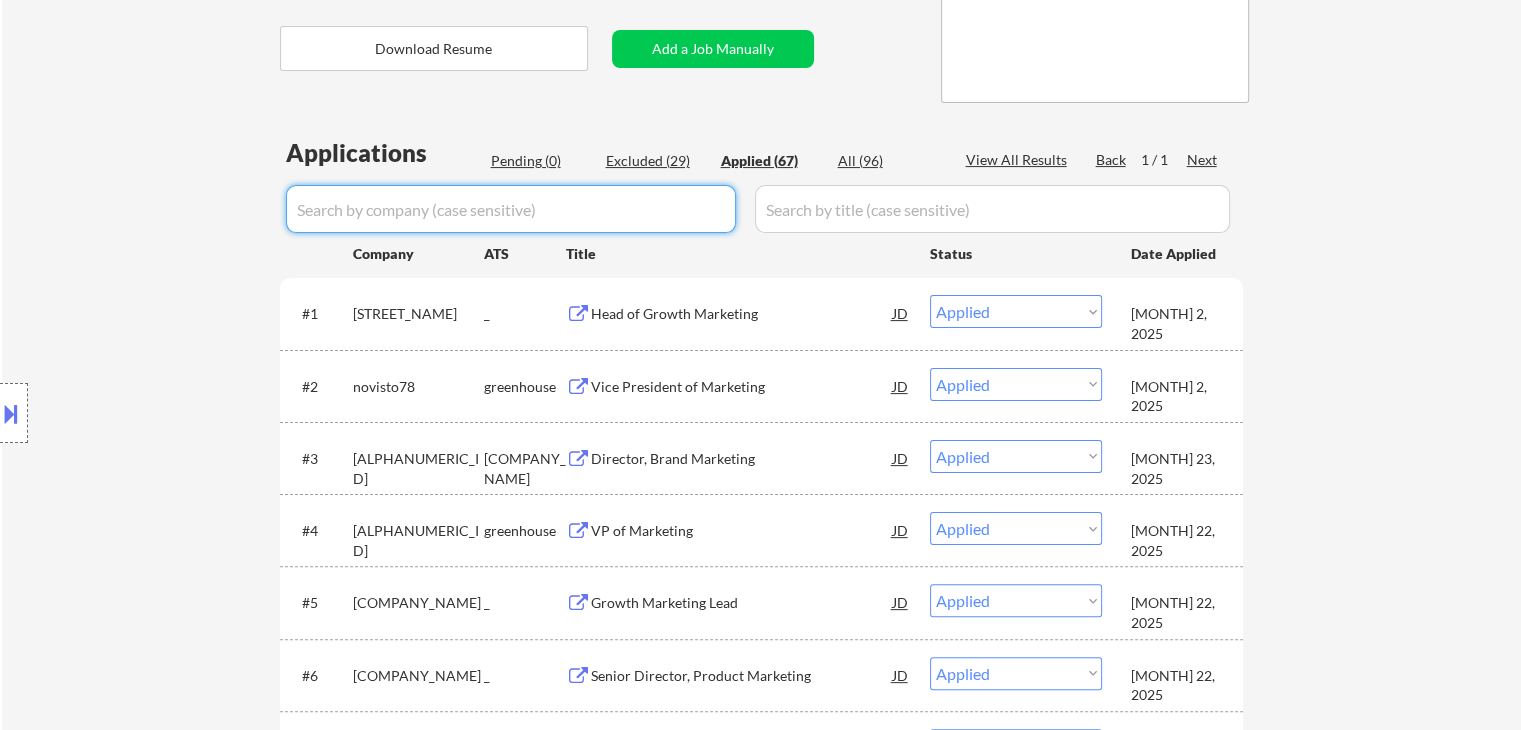 type 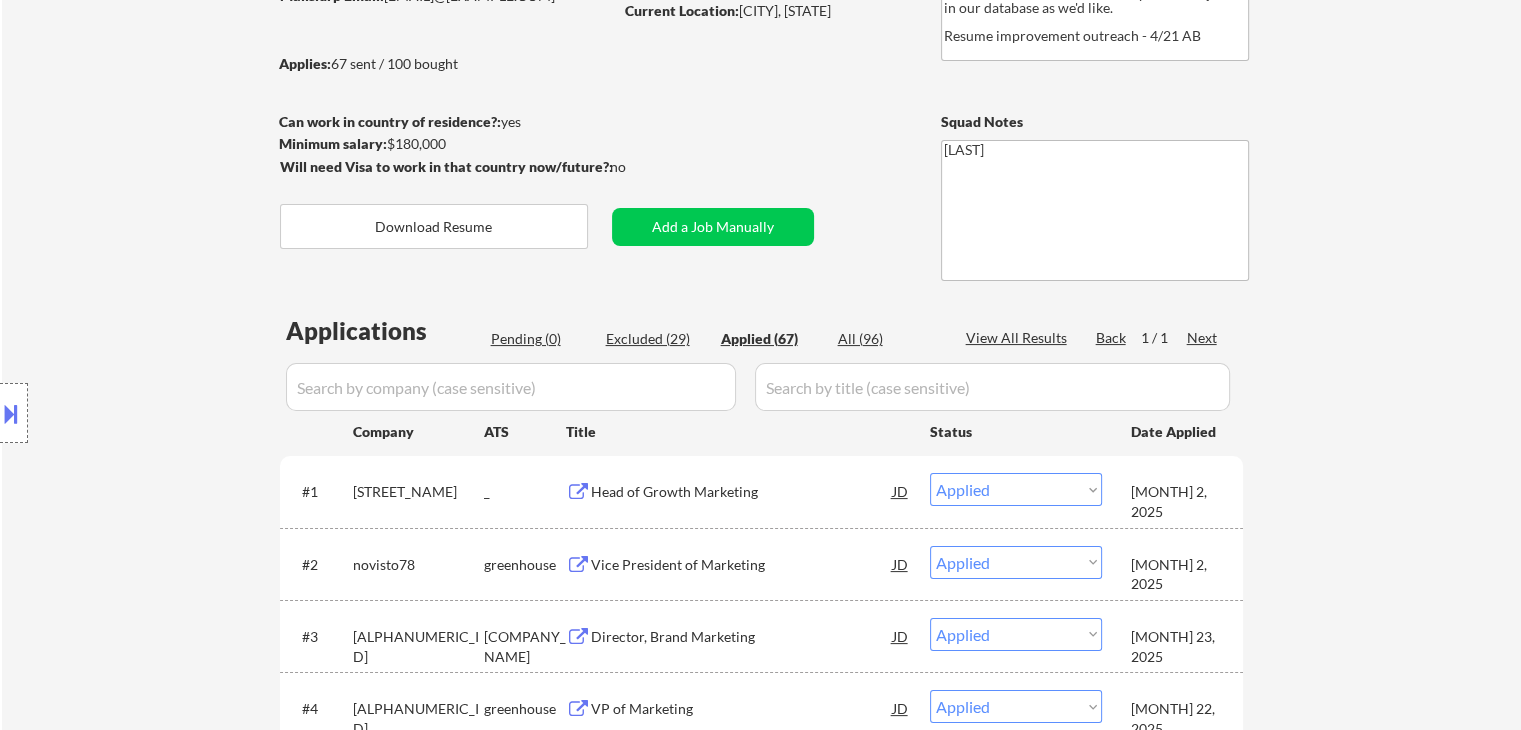 scroll, scrollTop: 100, scrollLeft: 0, axis: vertical 